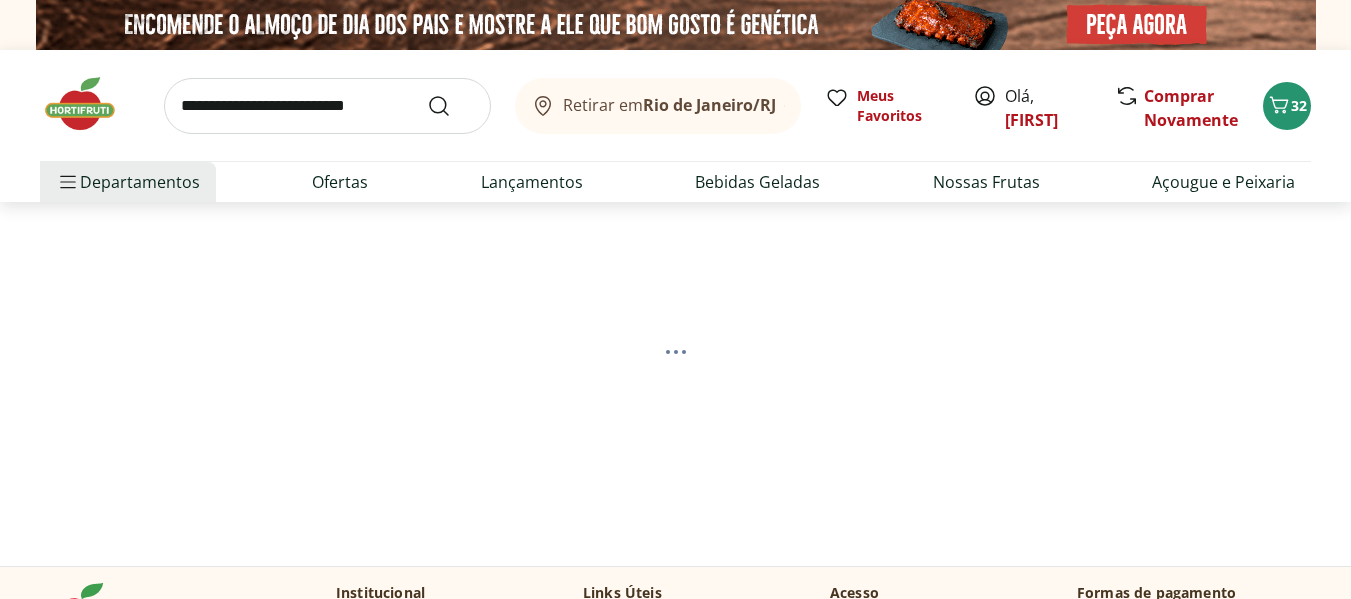 scroll, scrollTop: 0, scrollLeft: 0, axis: both 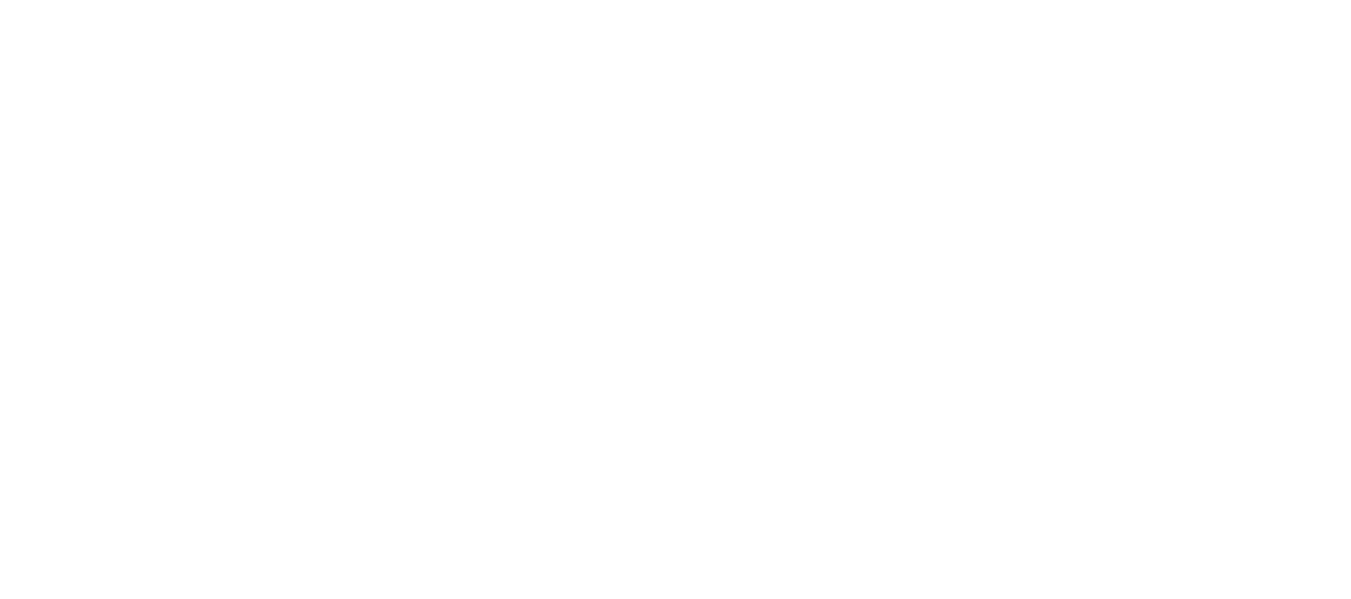 select on "**********" 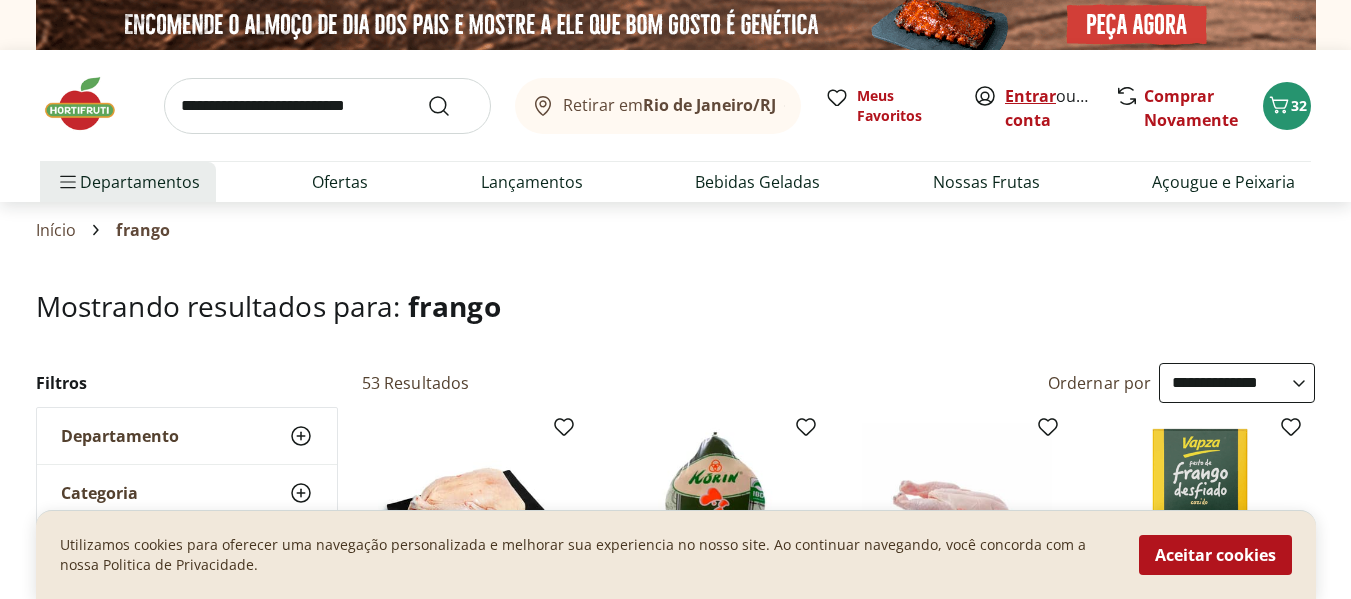 click on "Entrar" at bounding box center [1030, 96] 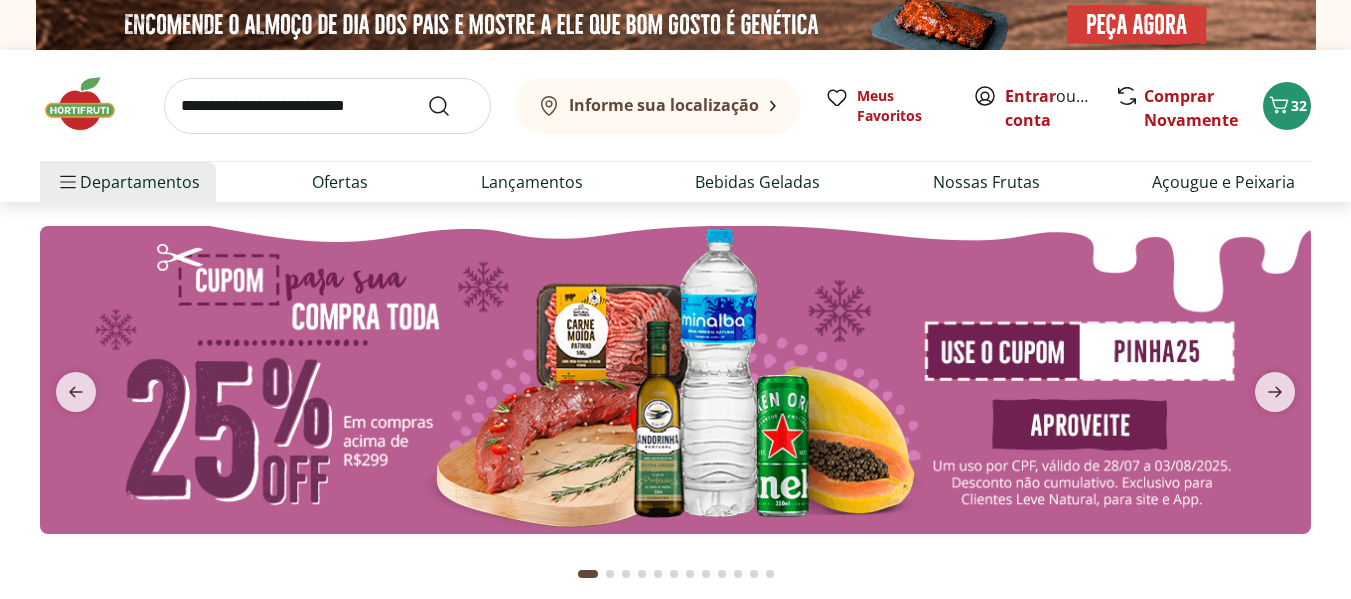 scroll, scrollTop: 0, scrollLeft: 0, axis: both 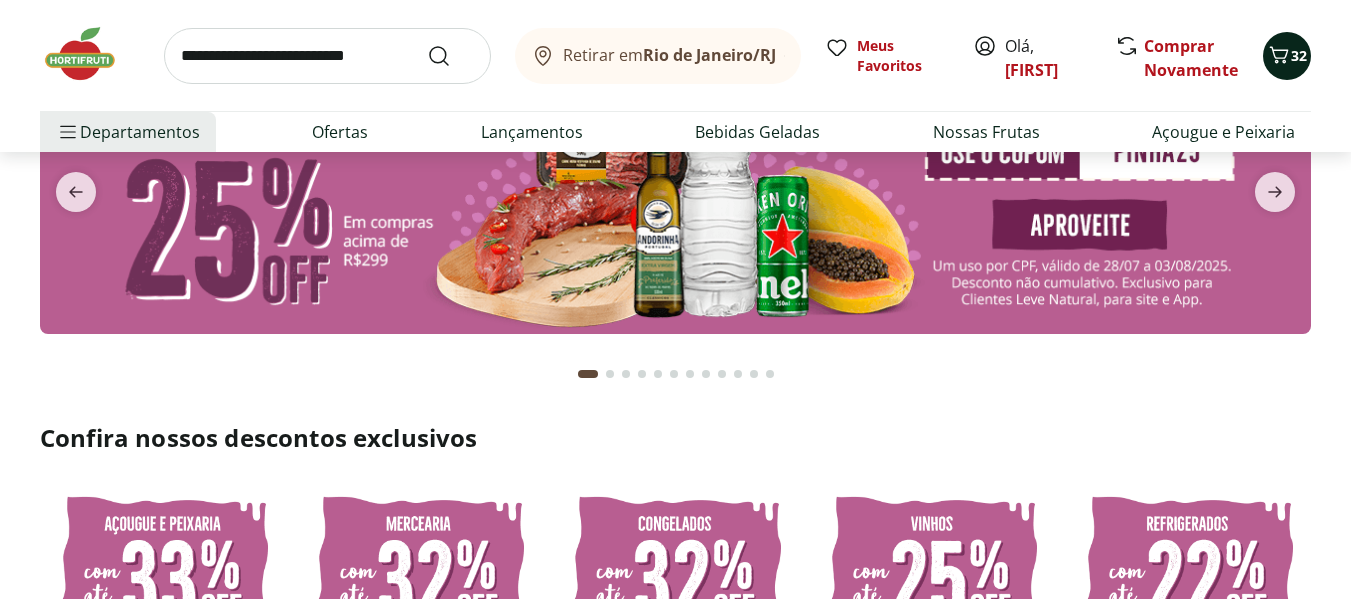 click 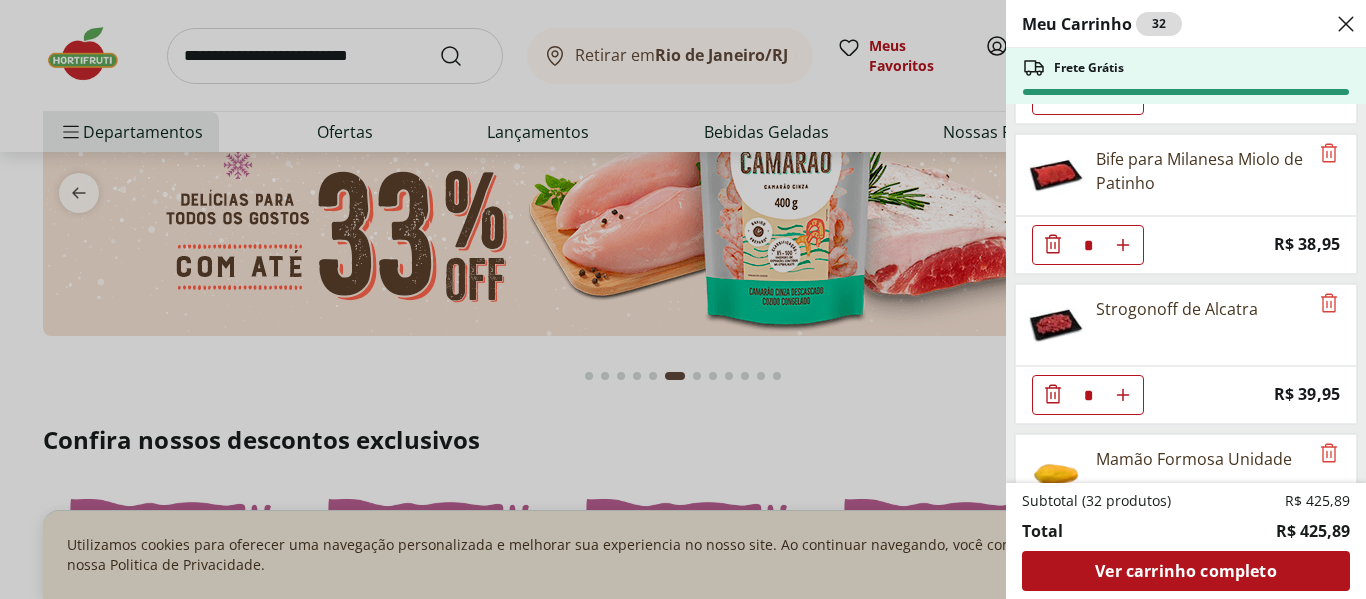 scroll, scrollTop: 0, scrollLeft: 0, axis: both 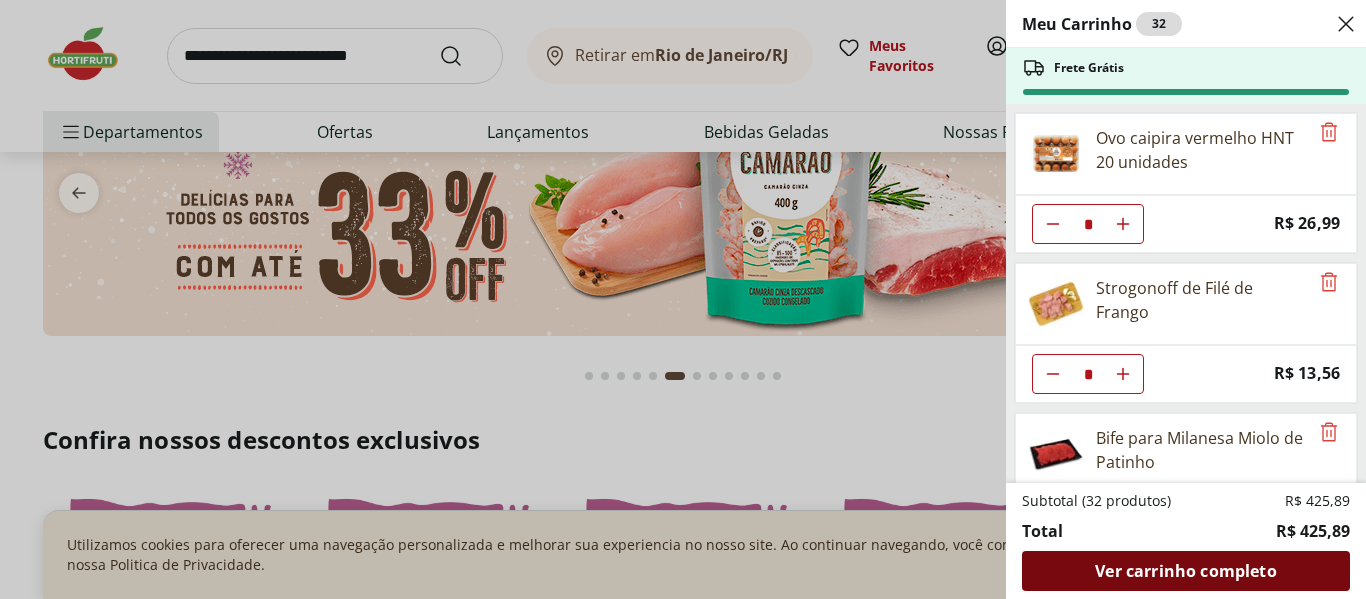 click on "Ver carrinho completo" at bounding box center (1185, 571) 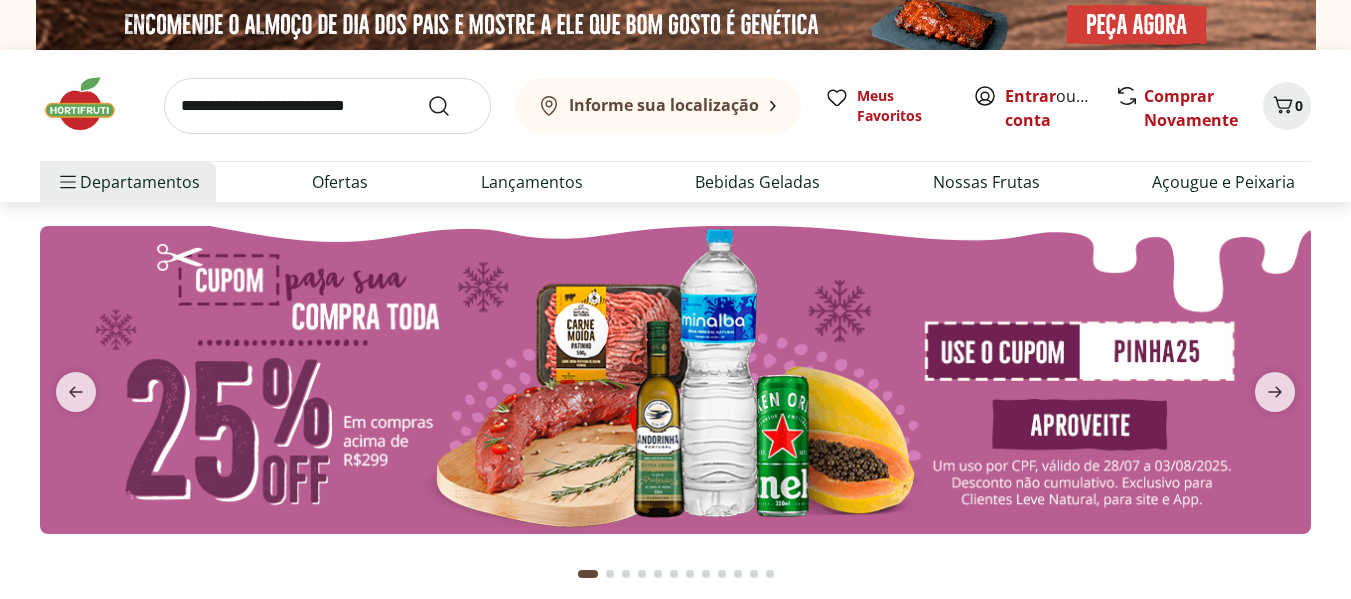 scroll, scrollTop: 0, scrollLeft: 0, axis: both 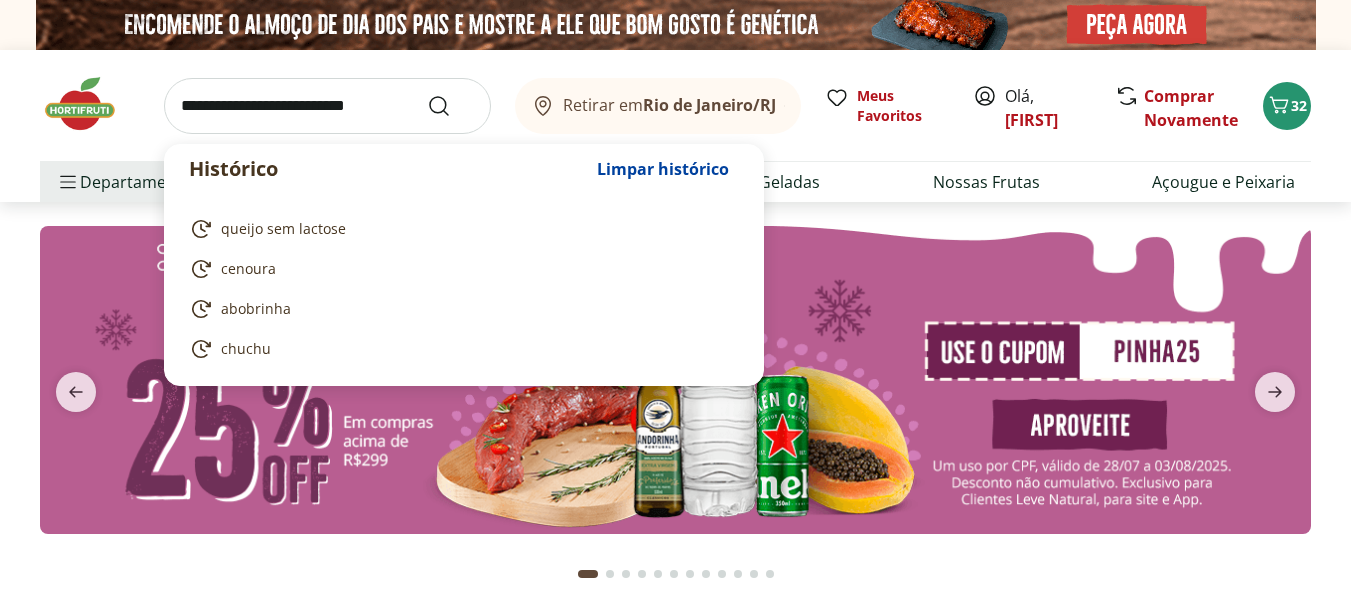 click at bounding box center (327, 106) 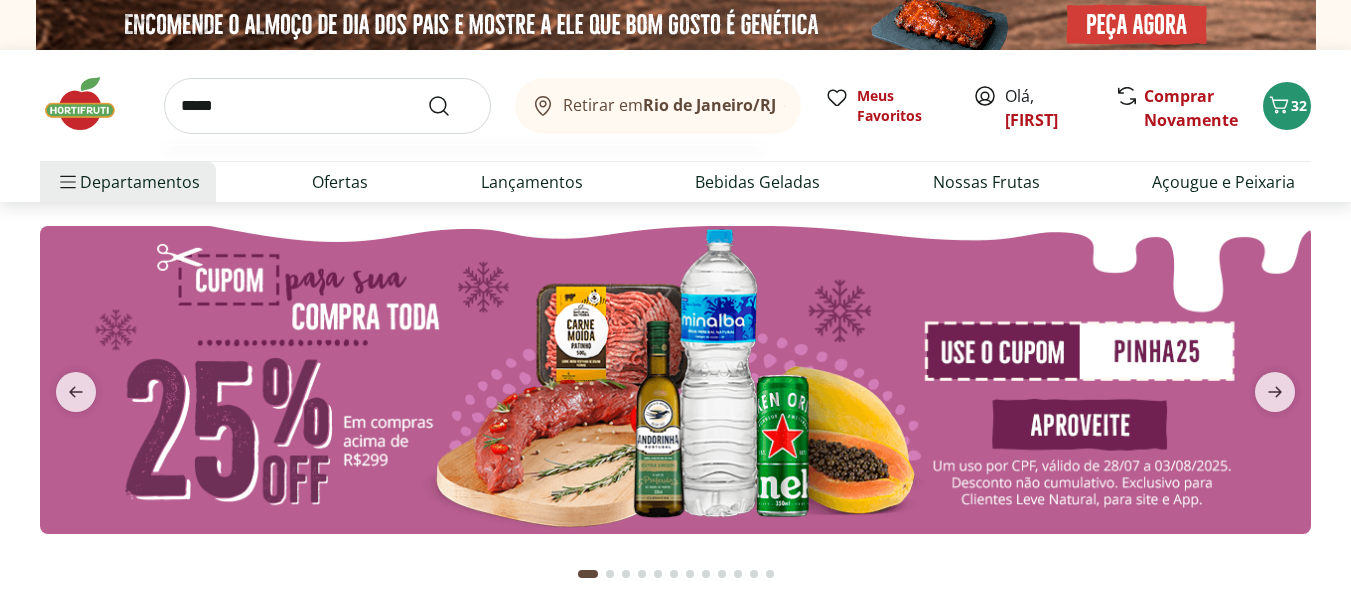 type on "*****" 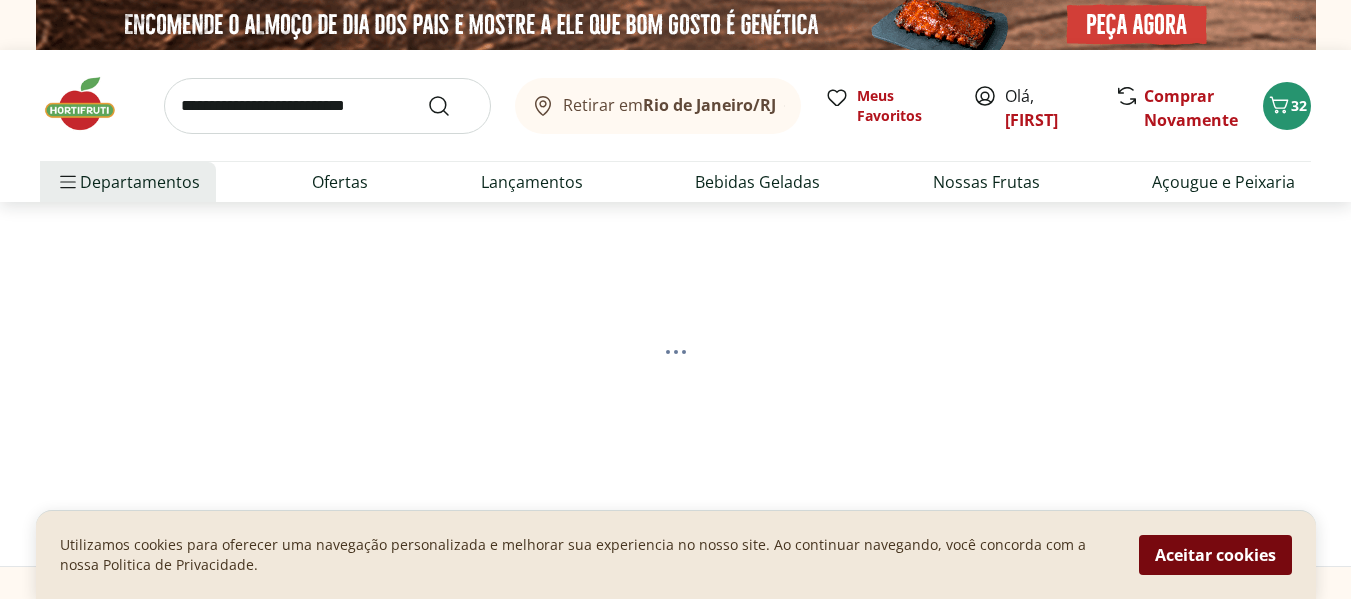 click on "Aceitar cookies" at bounding box center [1215, 555] 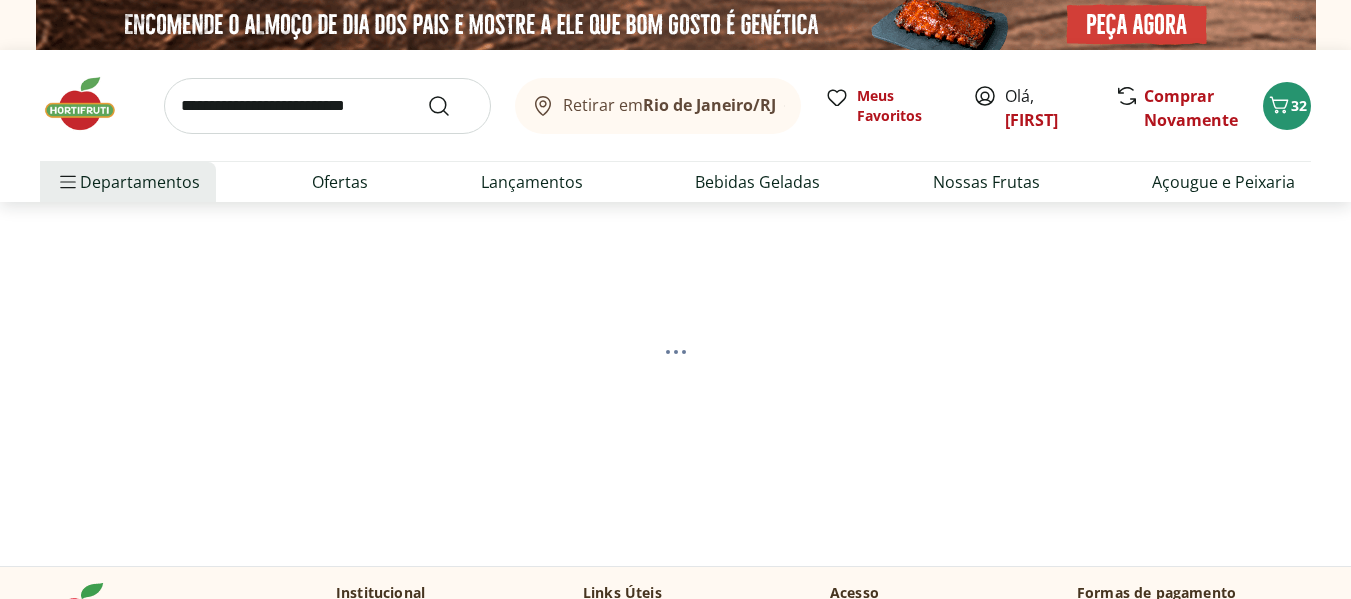 select on "**********" 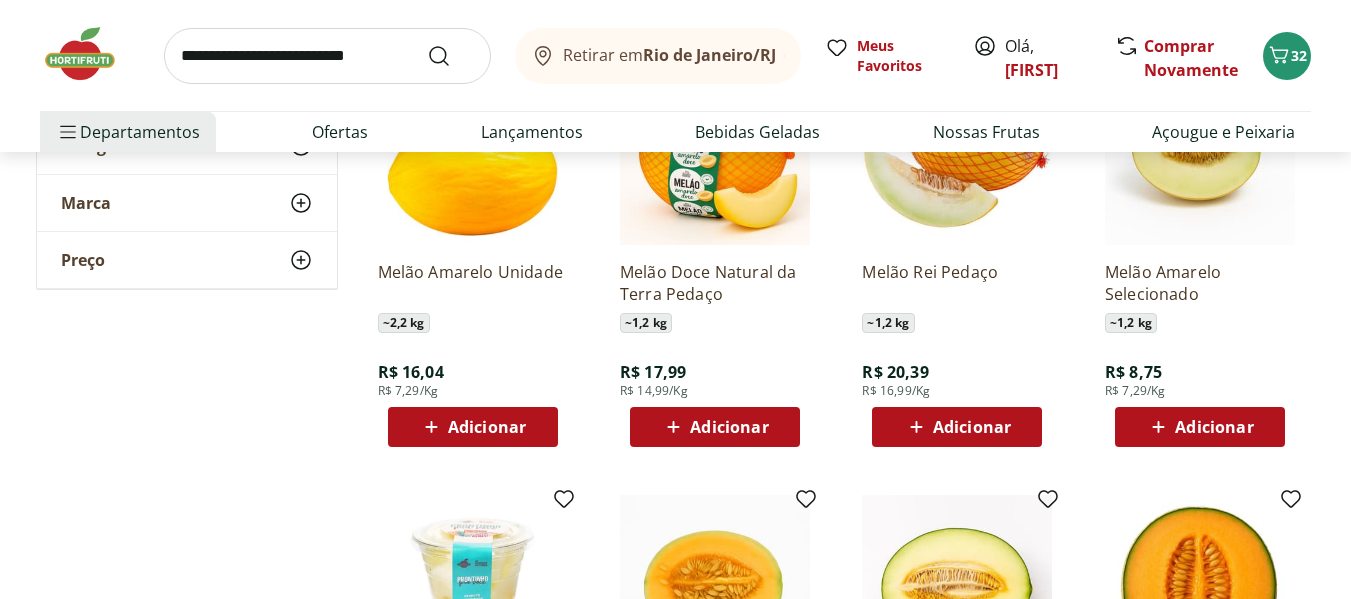scroll, scrollTop: 400, scrollLeft: 0, axis: vertical 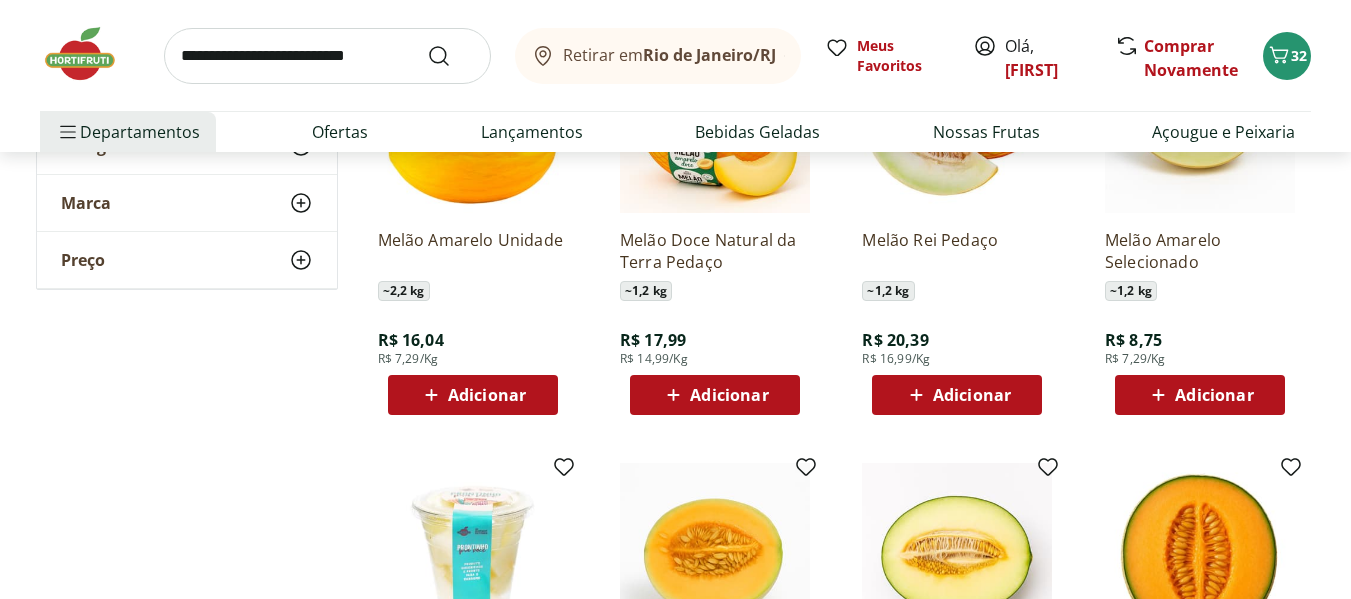 click on "Adicionar" at bounding box center [487, 395] 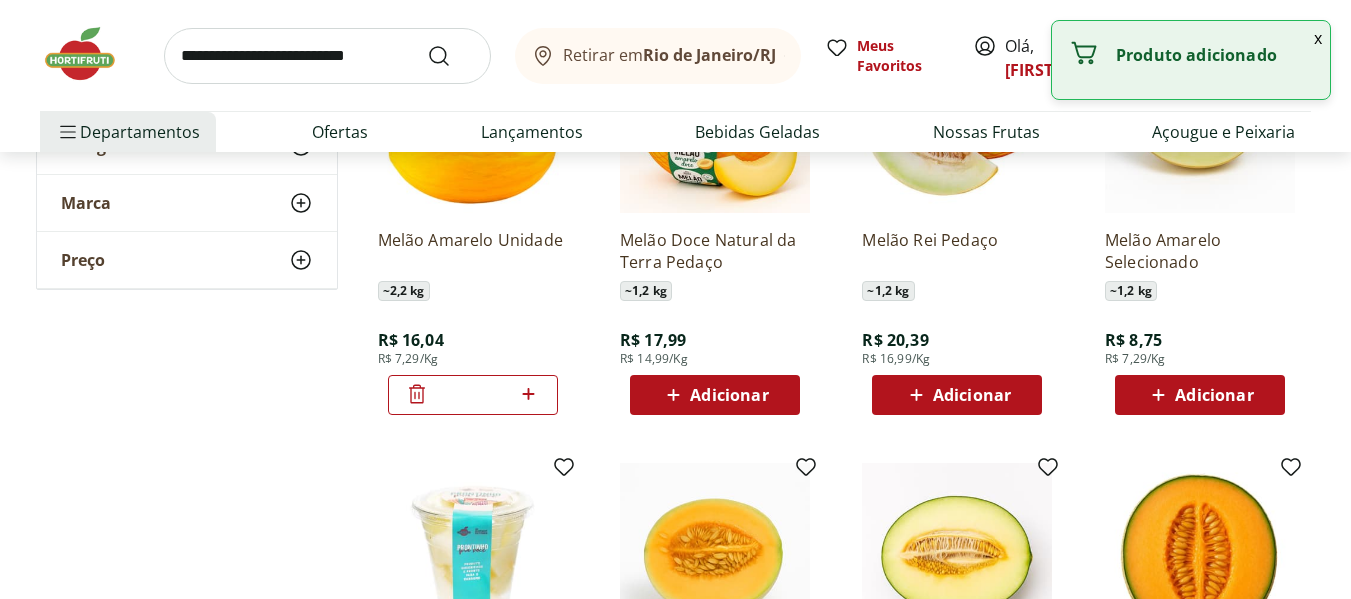 click at bounding box center [327, 56] 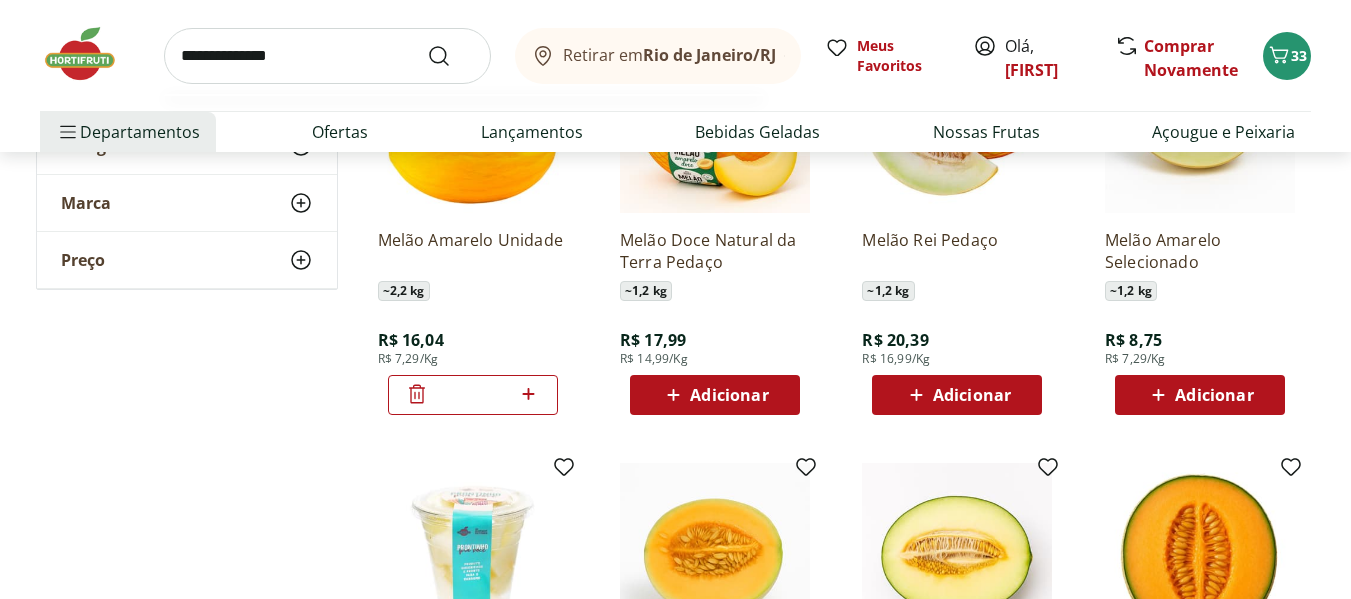 type on "**********" 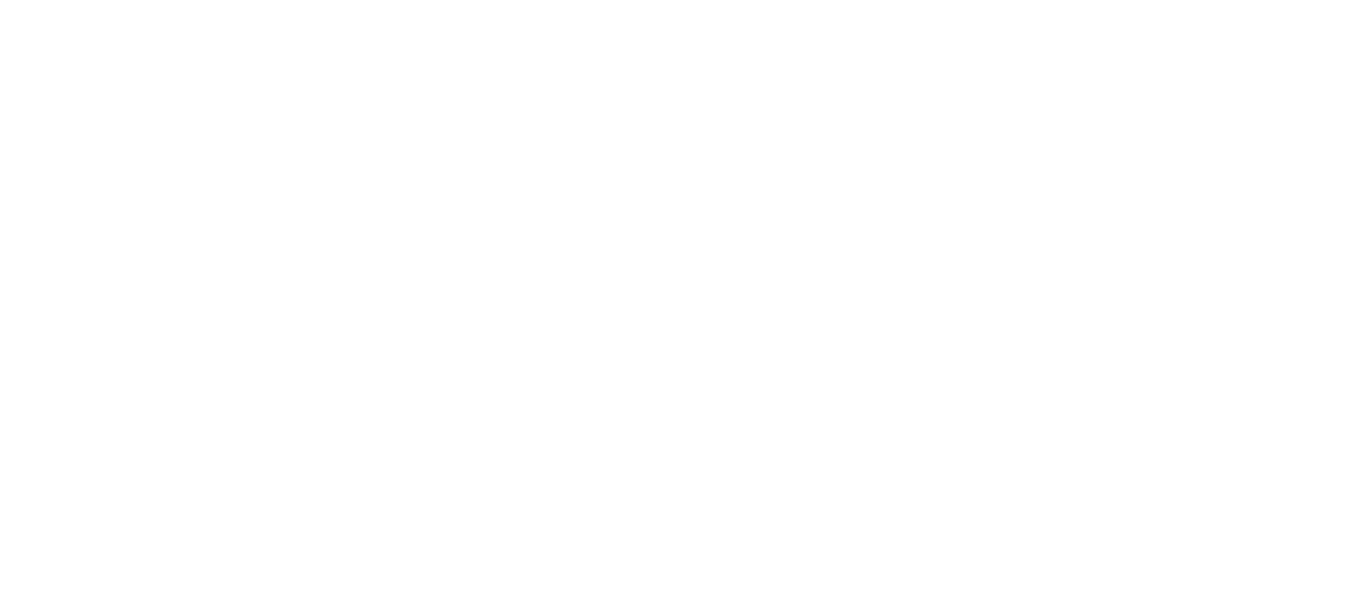 scroll, scrollTop: 0, scrollLeft: 0, axis: both 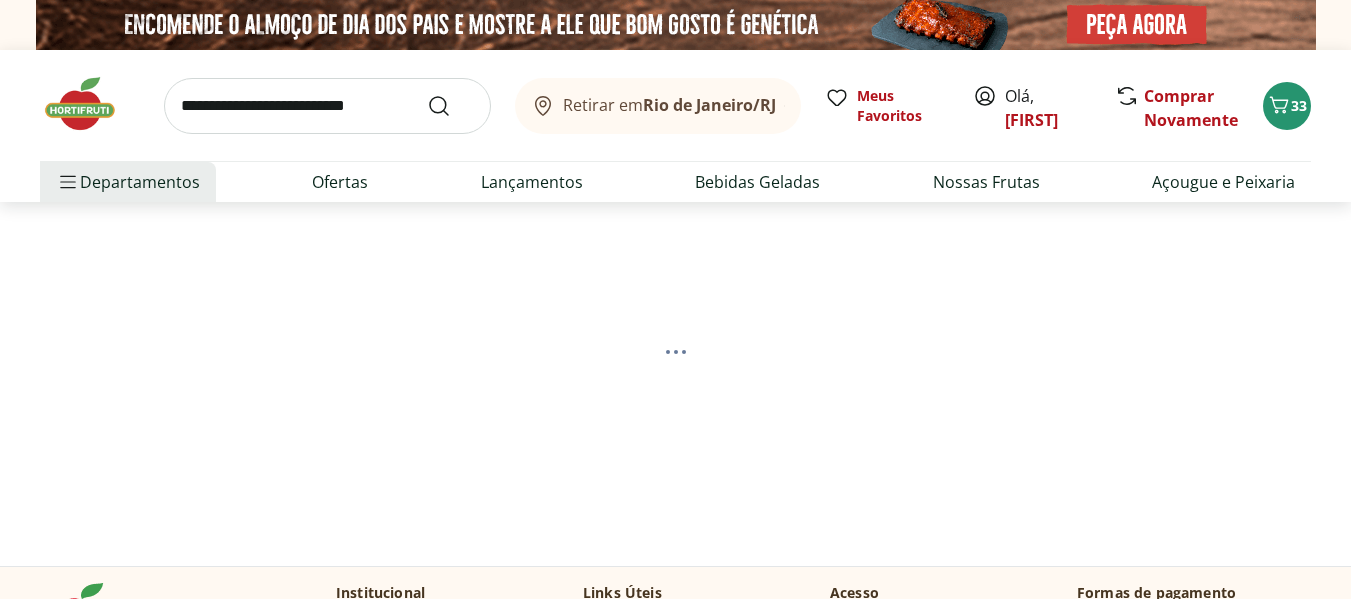 select on "**********" 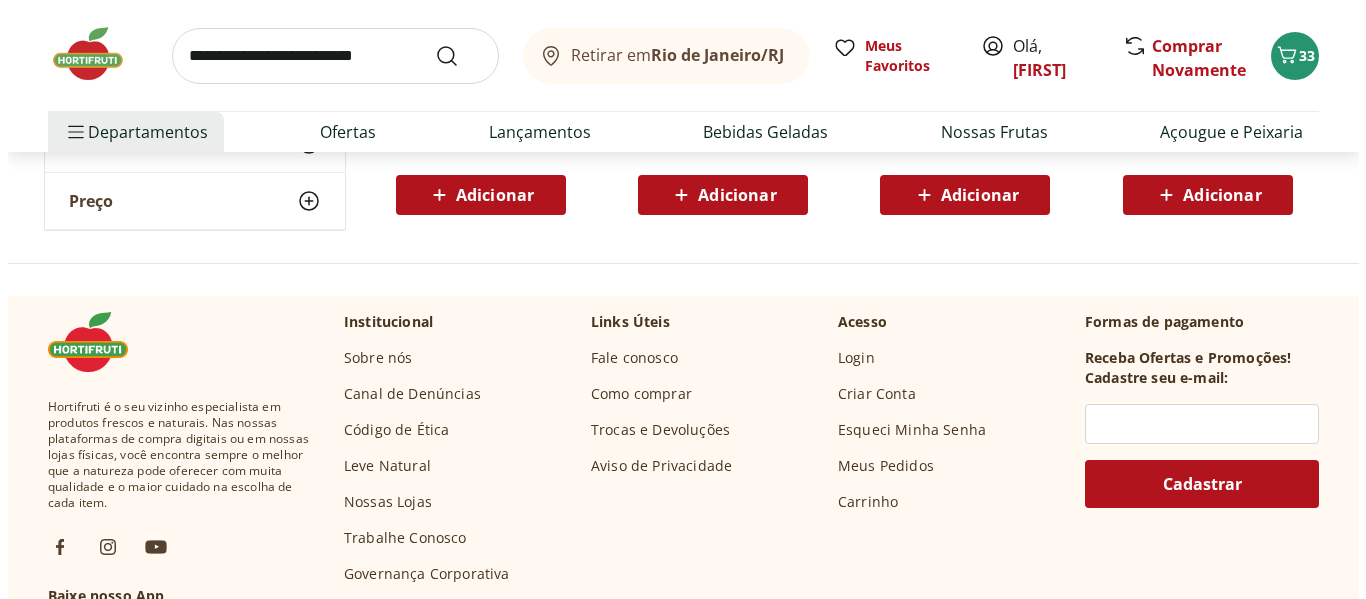 scroll, scrollTop: 400, scrollLeft: 0, axis: vertical 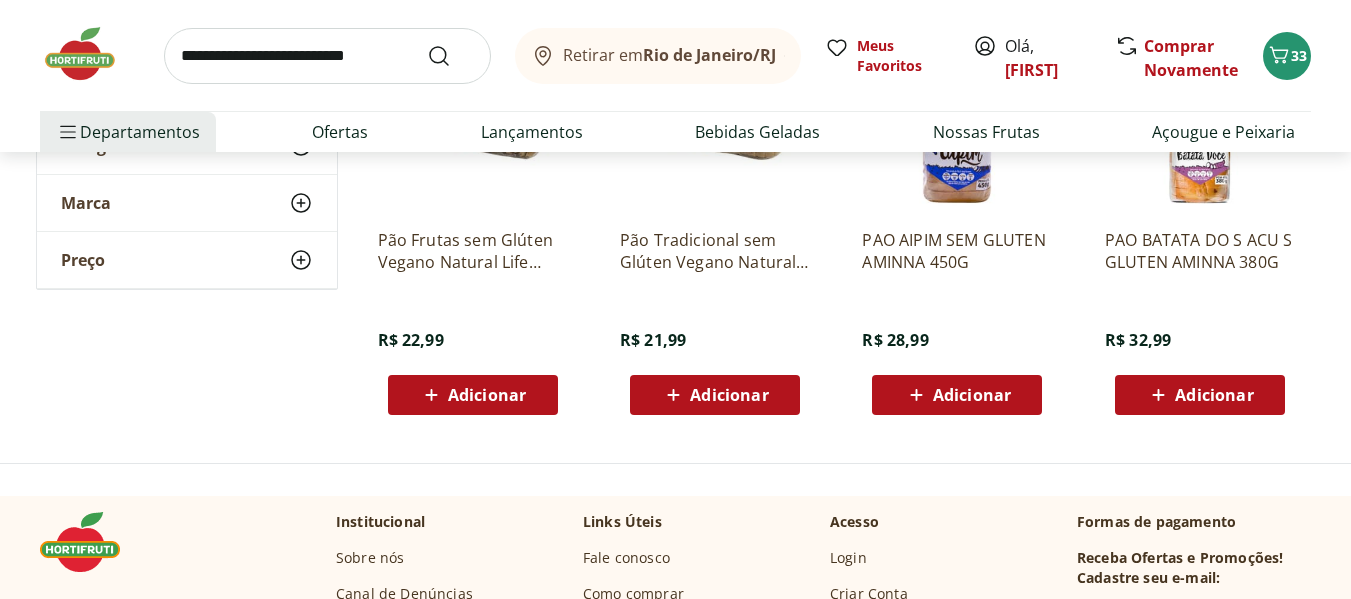 click on "Adicionar" at bounding box center [1214, 395] 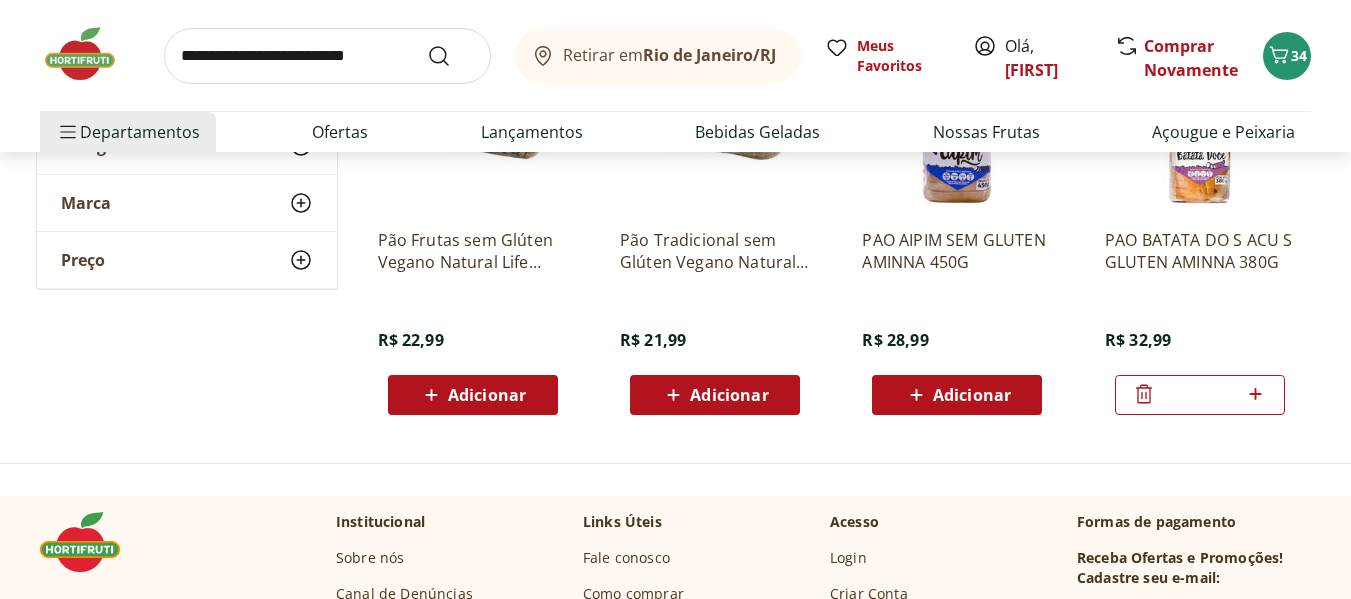 click 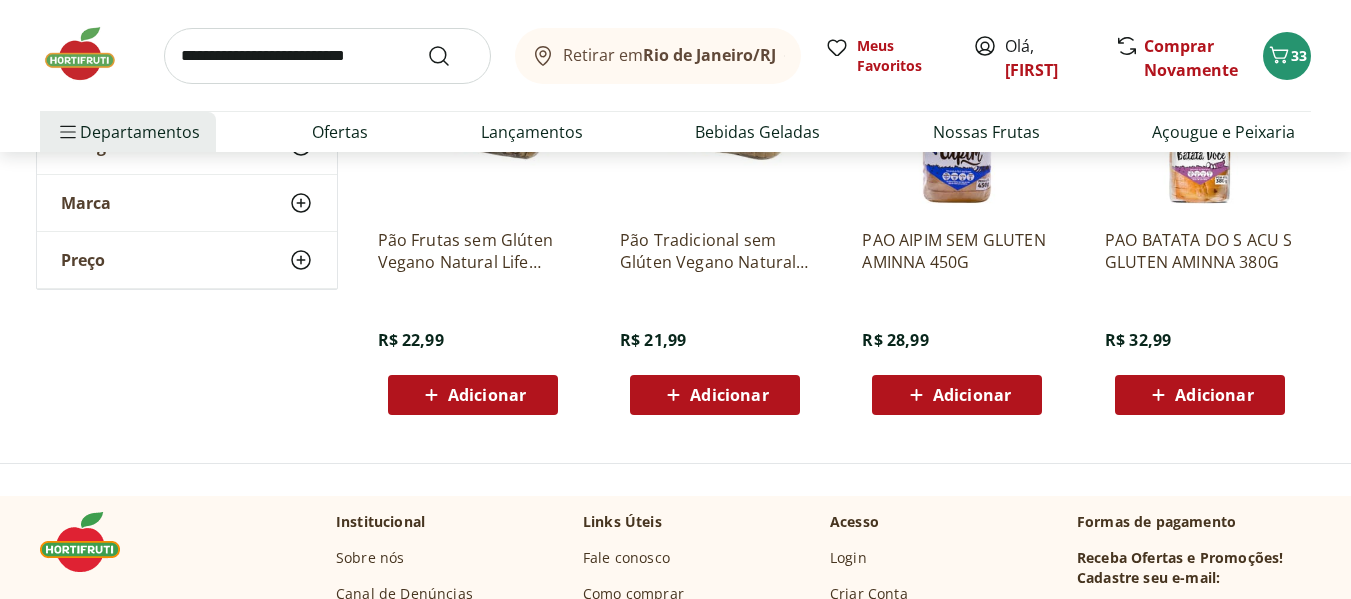 click on "Adicionar" at bounding box center (1214, 395) 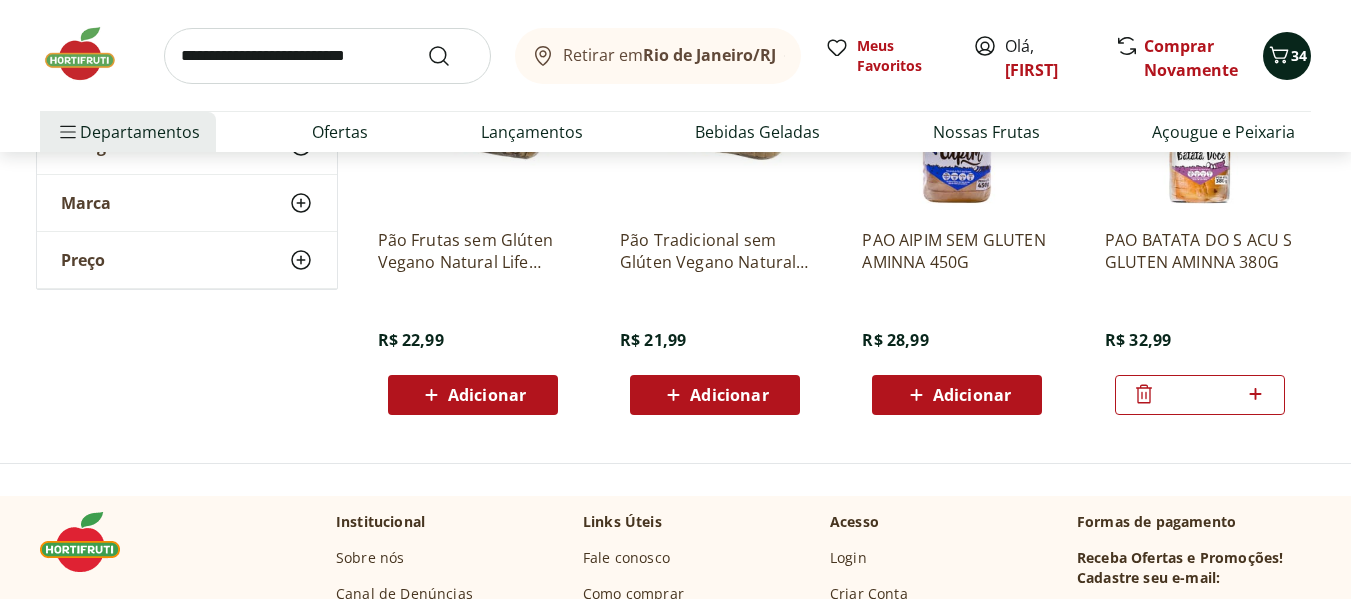 click 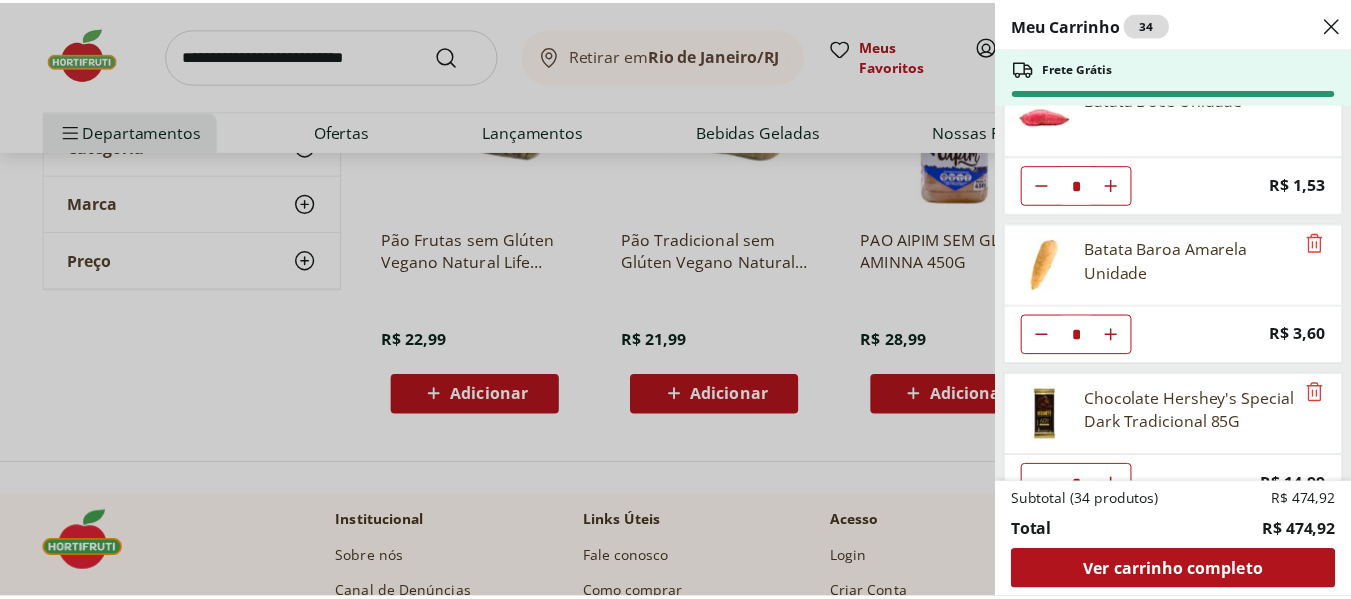 scroll, scrollTop: 2000, scrollLeft: 0, axis: vertical 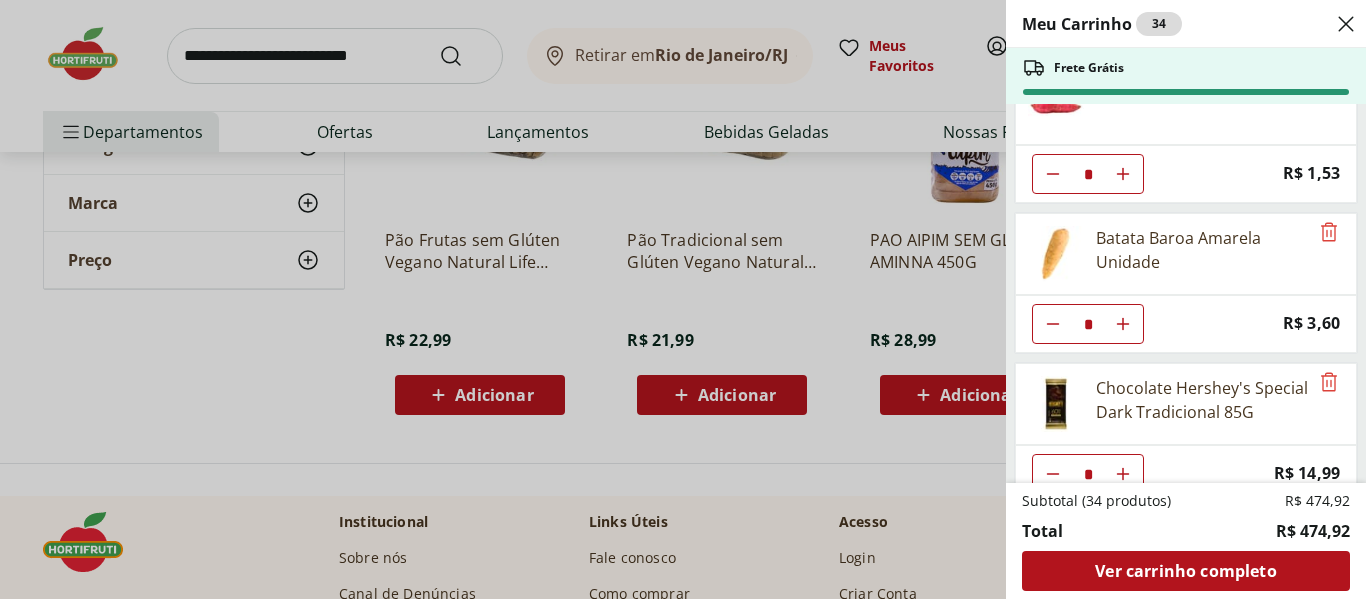 click on "Meu Carrinho 34 Frete Grátis Melão Amarelo Unidade * Price: R$ 16,04 PAO BATATA DO S ACU S GLUTEN AMINNA 380G * Price: R$ 32,99 Ovo caipira vermelho HNT 20 unidades * Price: R$ 26,99 Strogonoff de Filé de Frango * Price: R$ 13,56 Bife para Milanesa Miolo de Patinho * Price: R$ 38,95 Strogonoff de Alcatra * Price: R$ 39,95 Mamão Formosa Unidade * Price: R$ 26,23 Leite De Aveia Orgânico Cacau Nude 1L * Price: R$ 21,99 Rúcula Hidropônica * Price: R$ 3,99 Couve Mineira Unidade * Price: R$ 3,49 Tomate Cereja Orgânicos Bandeja * Price: R$ 10,99 Morango Bandeja 250g * Price: R$ 15,99 Atum Sólido Em Óleo Gomes Da Costa 170Gr * Price: R$ 13,89 Batata Doce Unidade * Price: R$ 1,53 Batata Baroa Amarela Unidade * Price: R$ 3,60 Chocolate Hershey's Special Dark Tradicional 85G * Price: R$ 14,99 Aipim Frutifique 400g * Price: R$ 9,99 Refrigerante Coca-Cola Zero 1,5L * Price: R$ 7,99 Quinoa em Grãos Sem Gluten Vitalin 200g * Price: R$ 23,90 Chuchu Unidade * Price: R$ 1,64 * Price: R$ 2,69 * *" at bounding box center (683, 299) 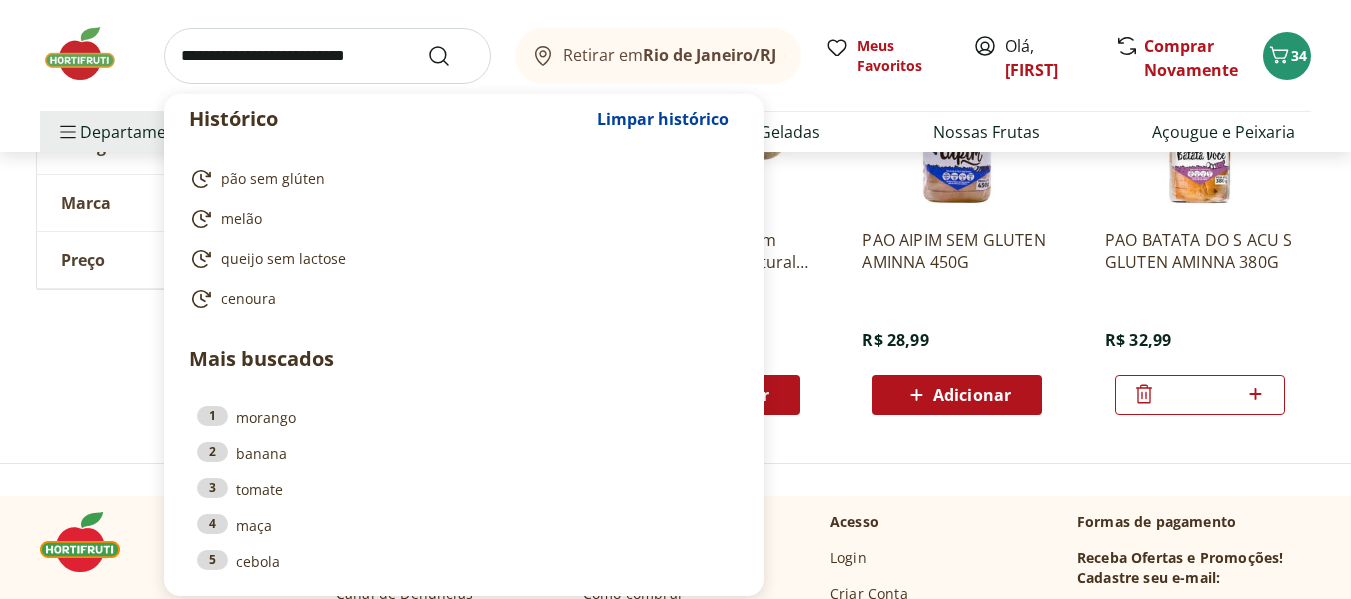 click at bounding box center (327, 56) 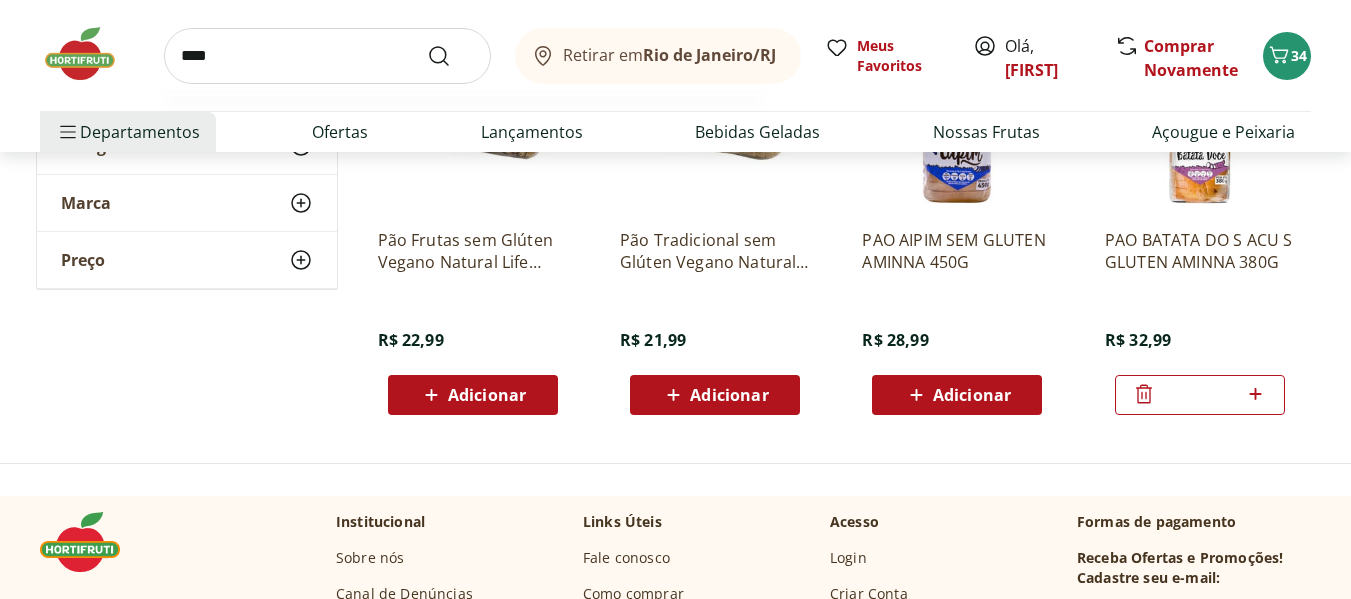 scroll, scrollTop: 500, scrollLeft: 0, axis: vertical 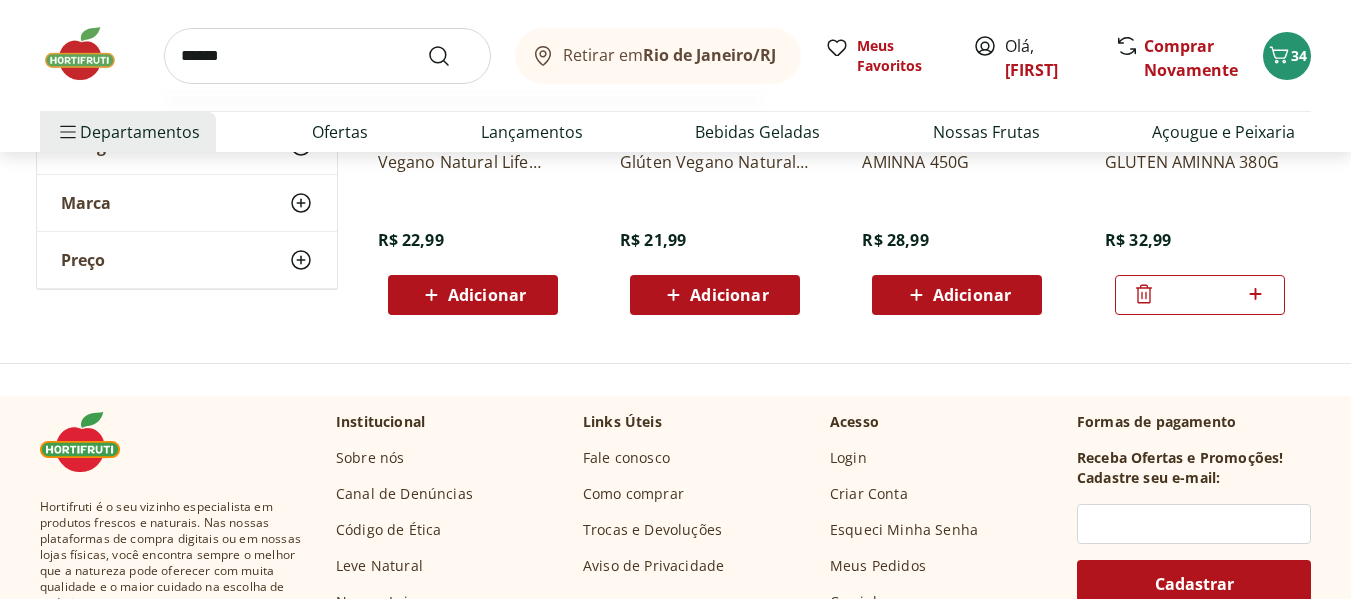 type on "******" 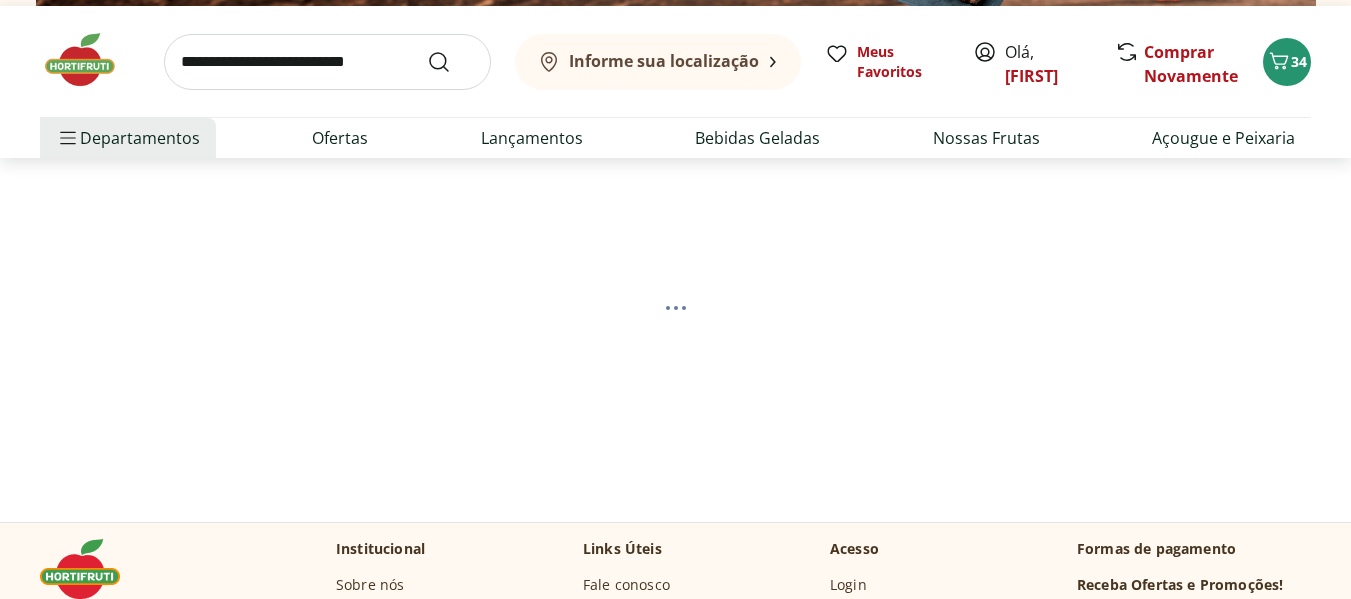 scroll, scrollTop: 94, scrollLeft: 0, axis: vertical 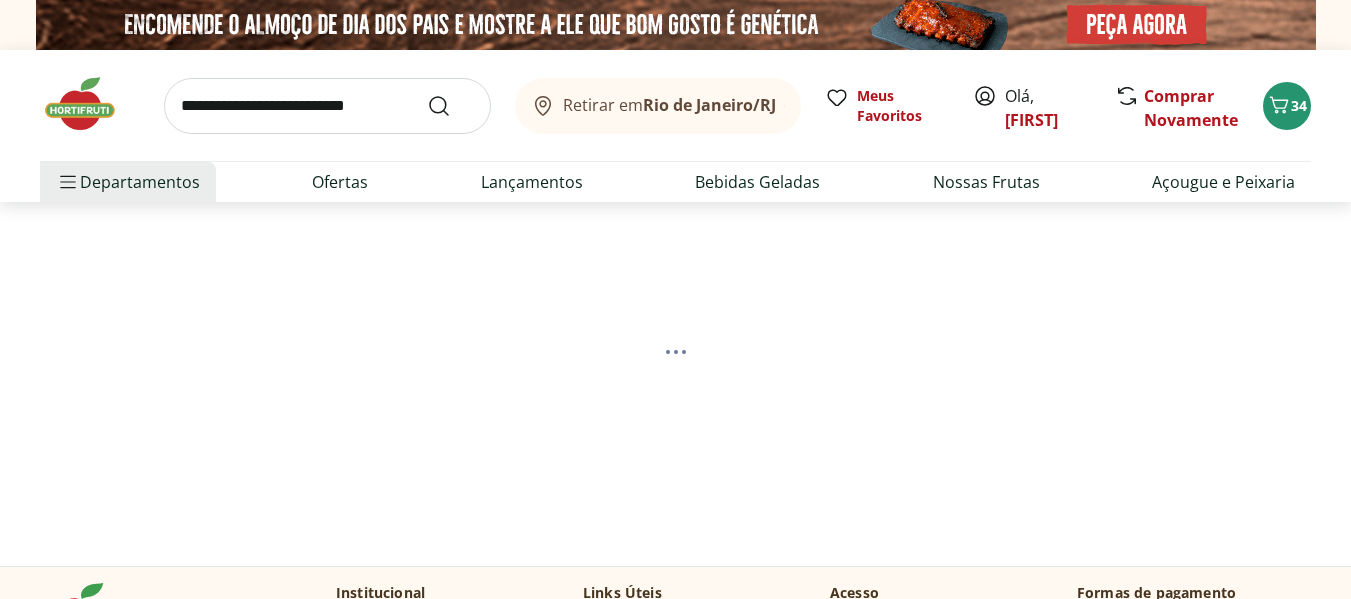 select on "**********" 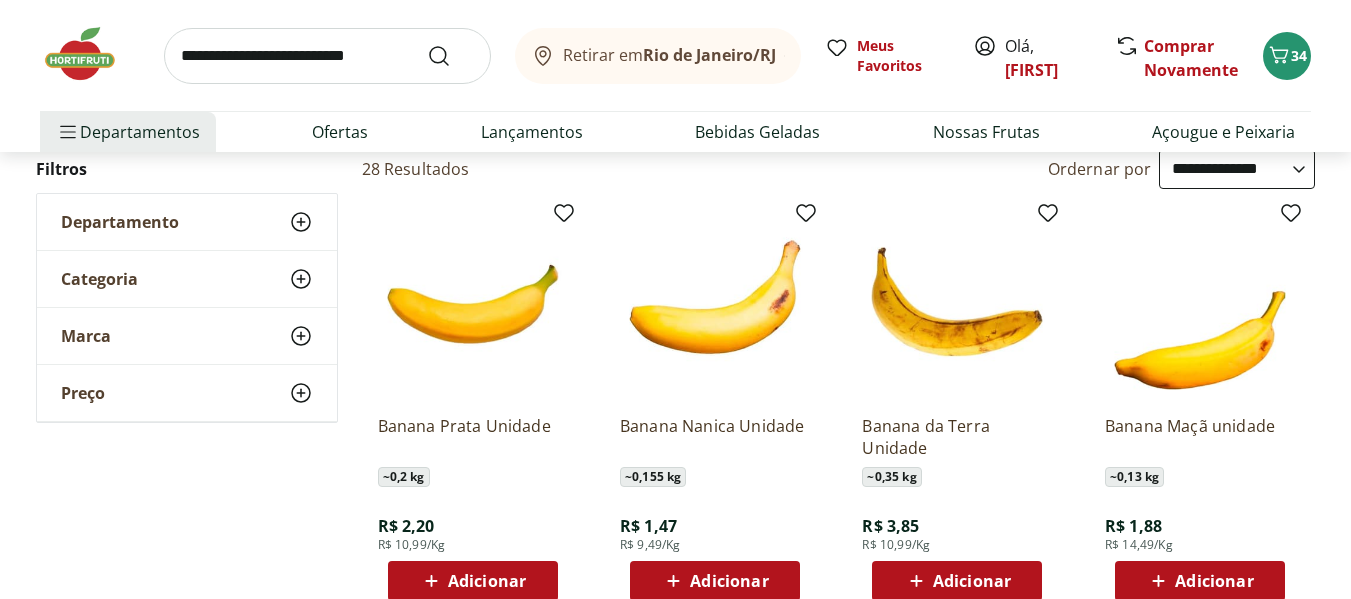 scroll, scrollTop: 300, scrollLeft: 0, axis: vertical 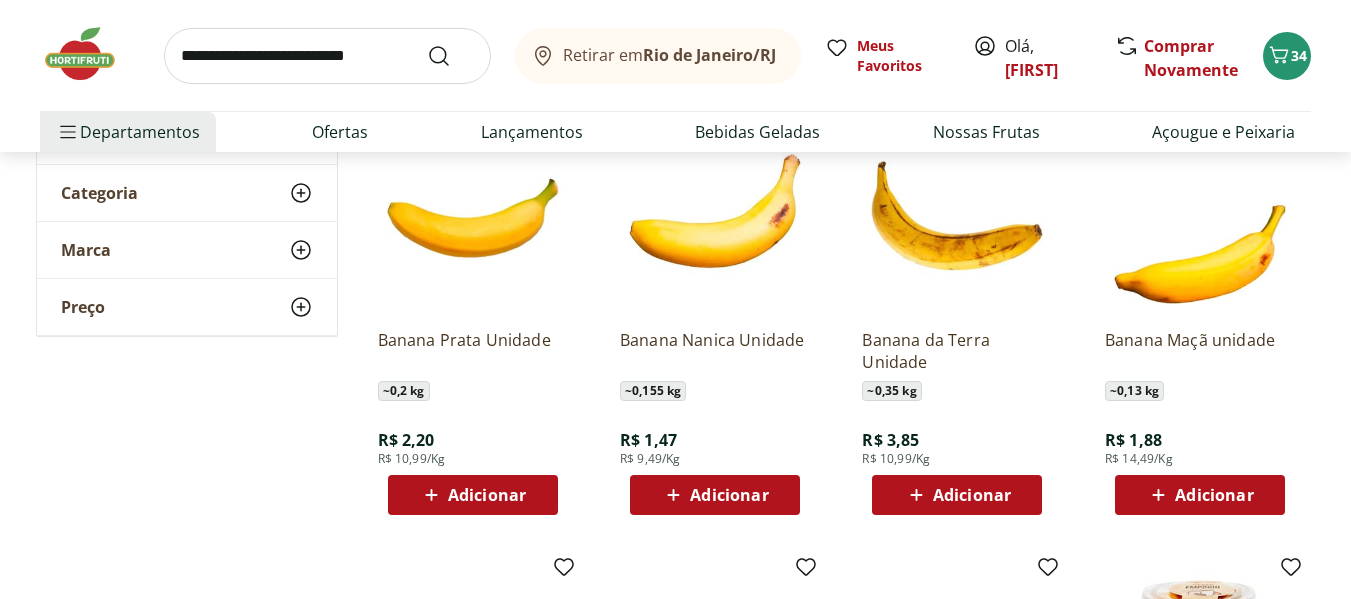 click on "Adicionar" at bounding box center [487, 495] 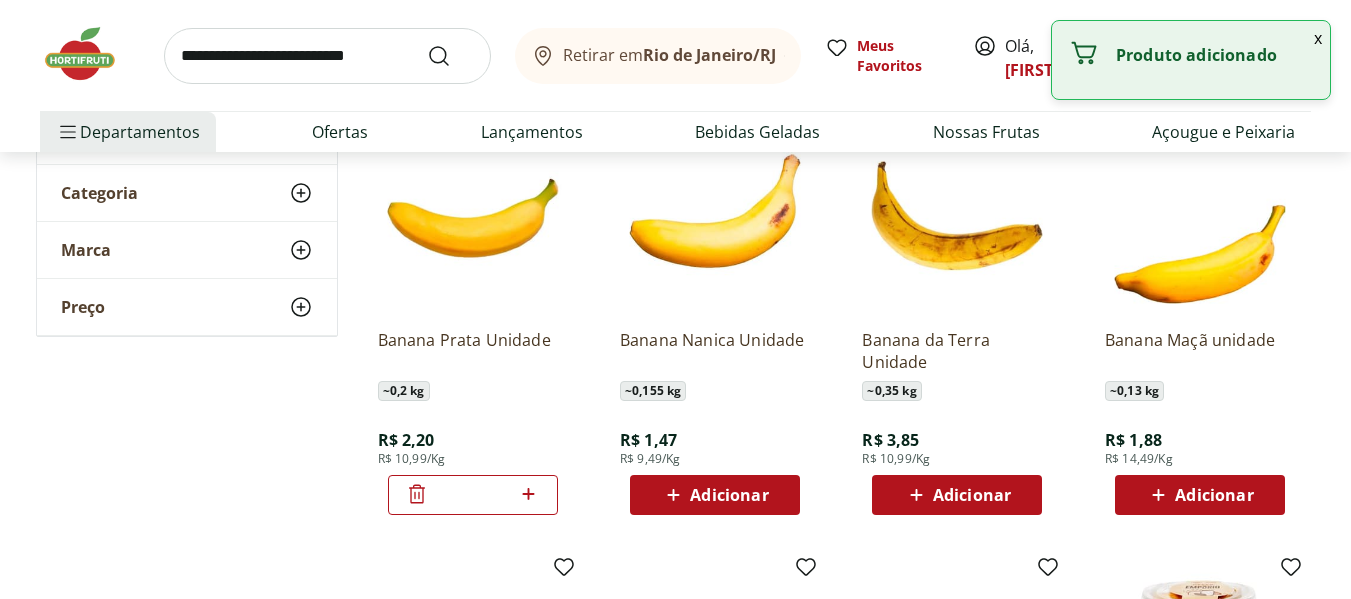 click on "*" at bounding box center (473, 495) 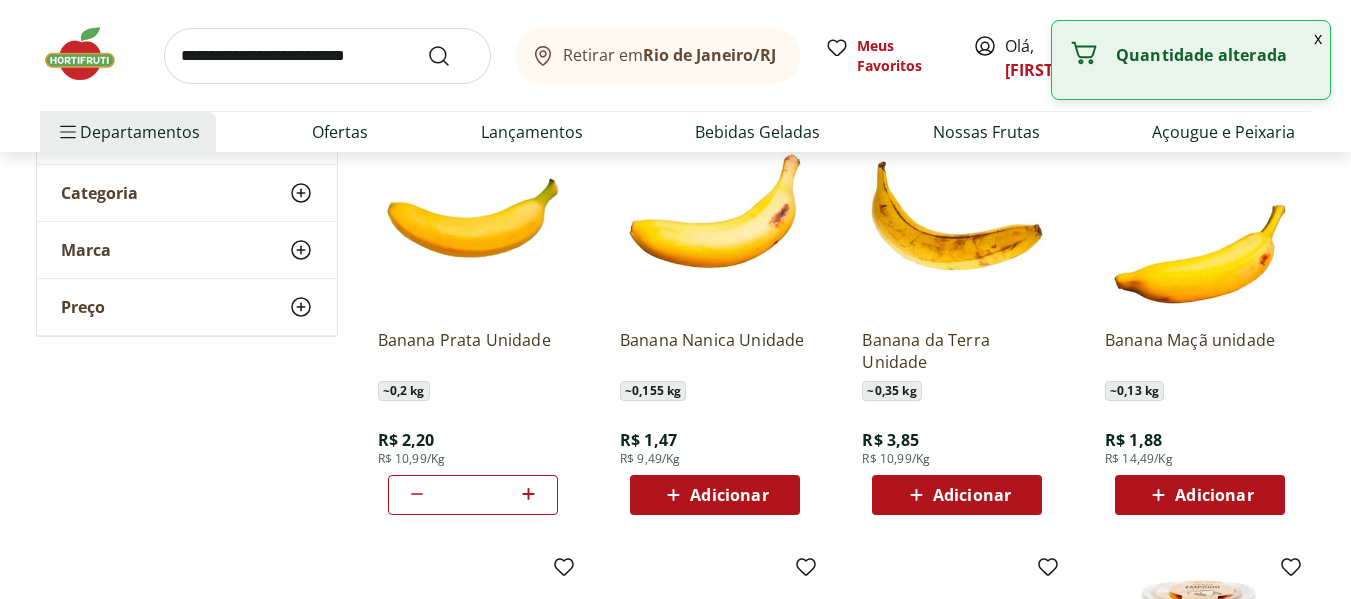 click 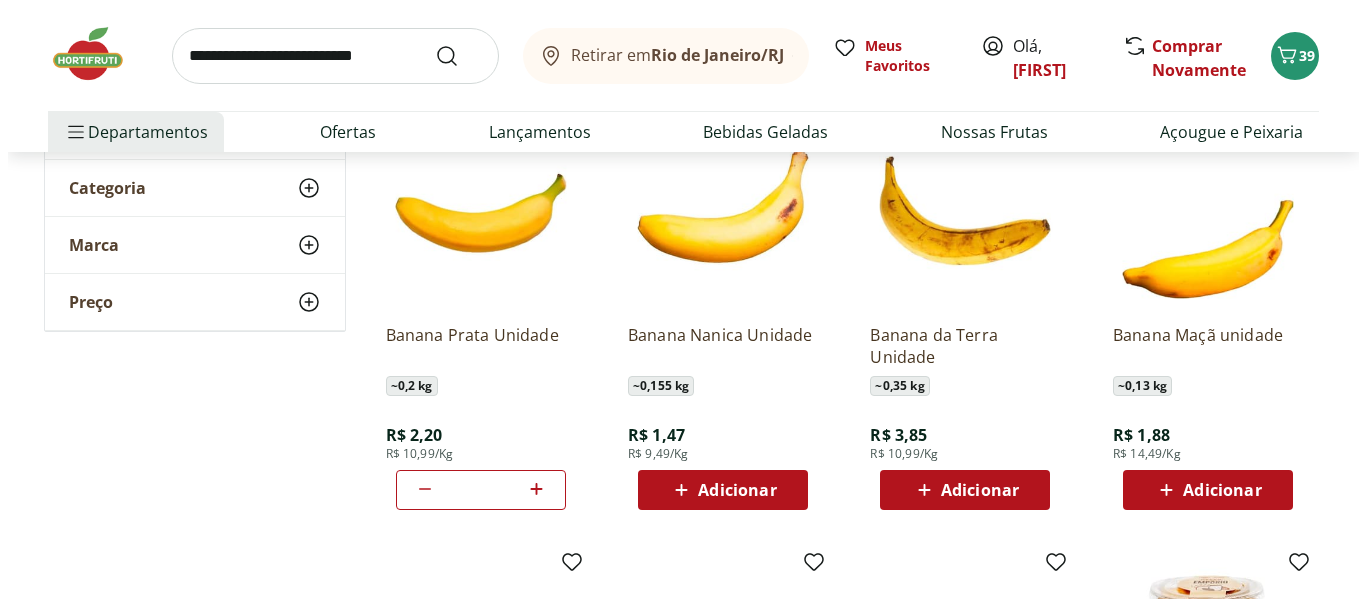 scroll, scrollTop: 300, scrollLeft: 0, axis: vertical 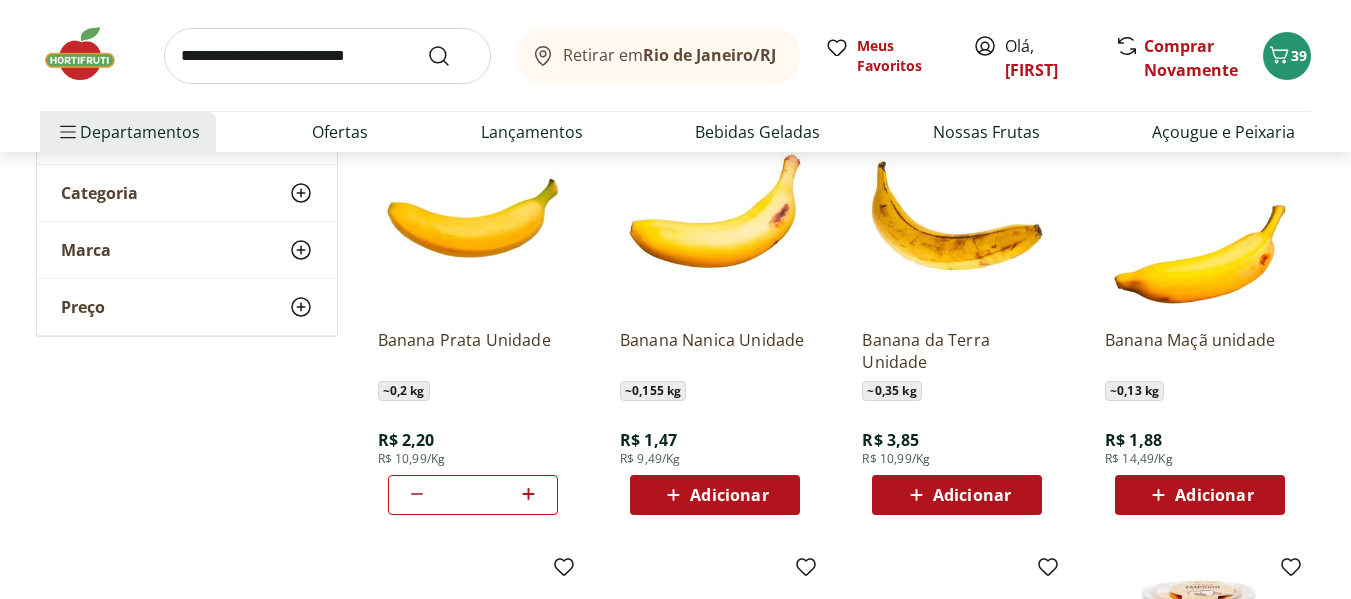 click 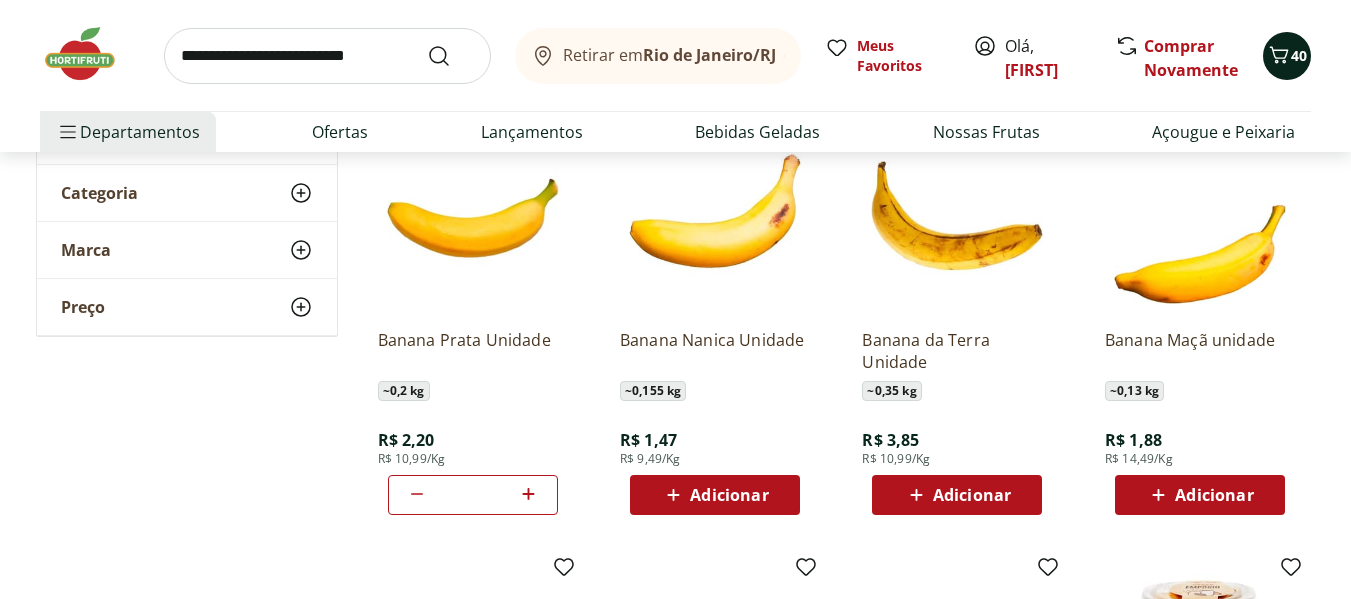 click 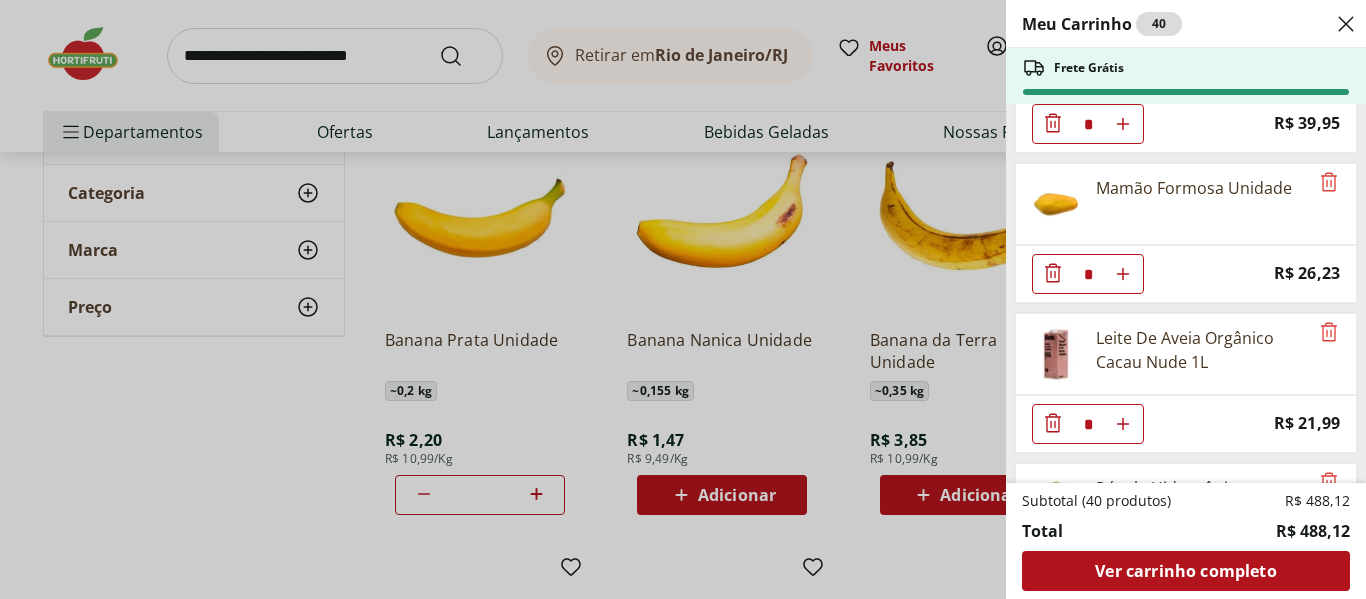 scroll, scrollTop: 1100, scrollLeft: 0, axis: vertical 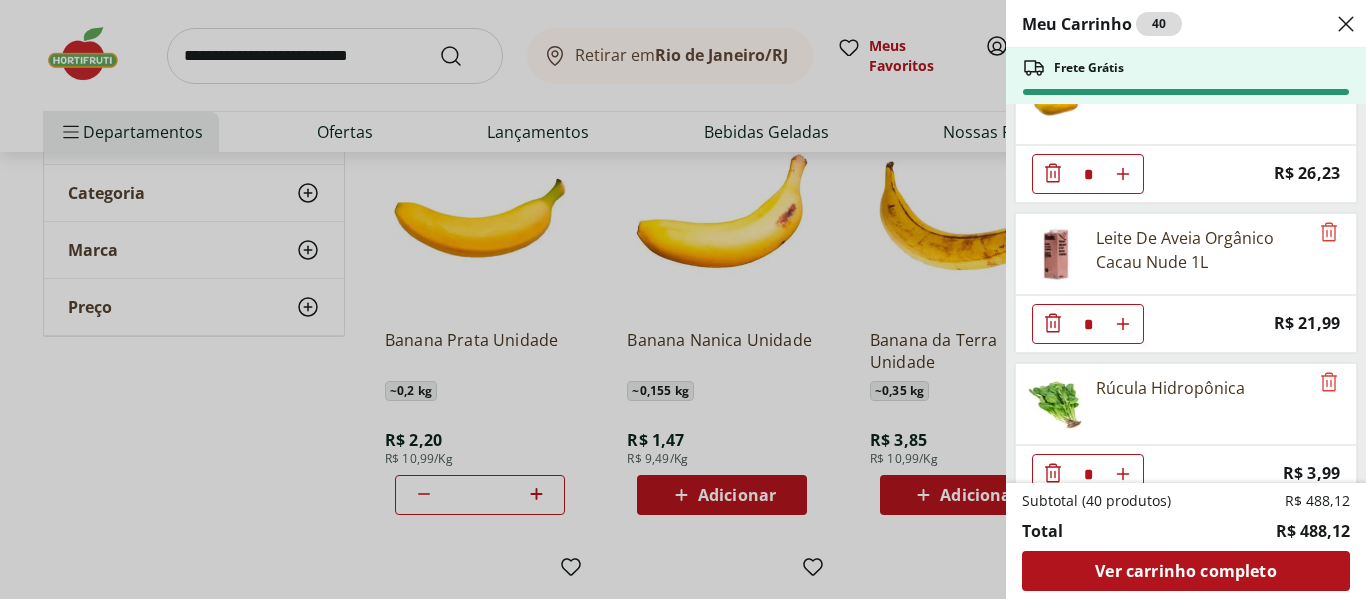 click 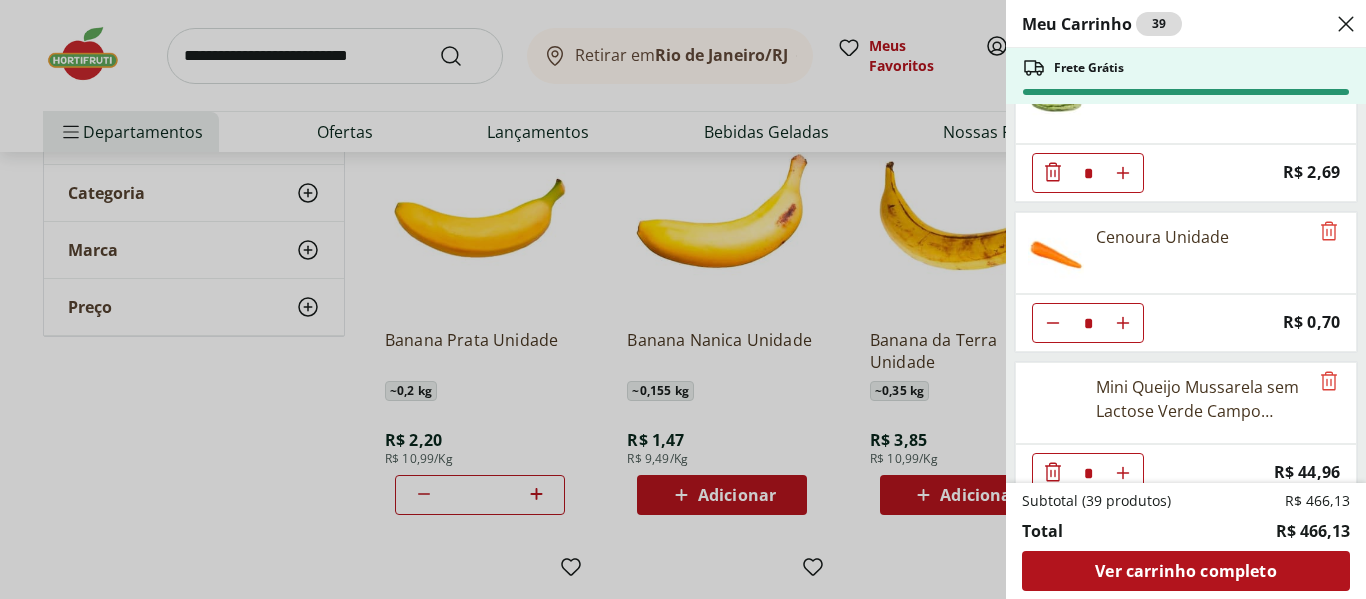 scroll, scrollTop: 3079, scrollLeft: 0, axis: vertical 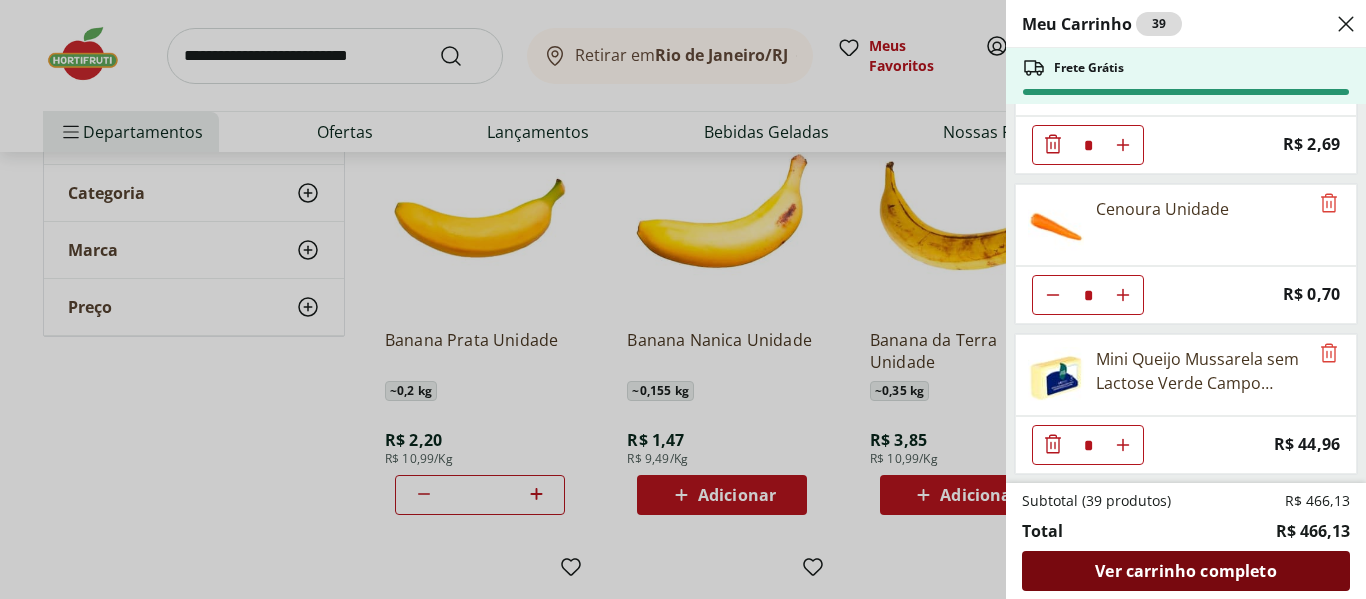 click on "Ver carrinho completo" at bounding box center (1185, 571) 